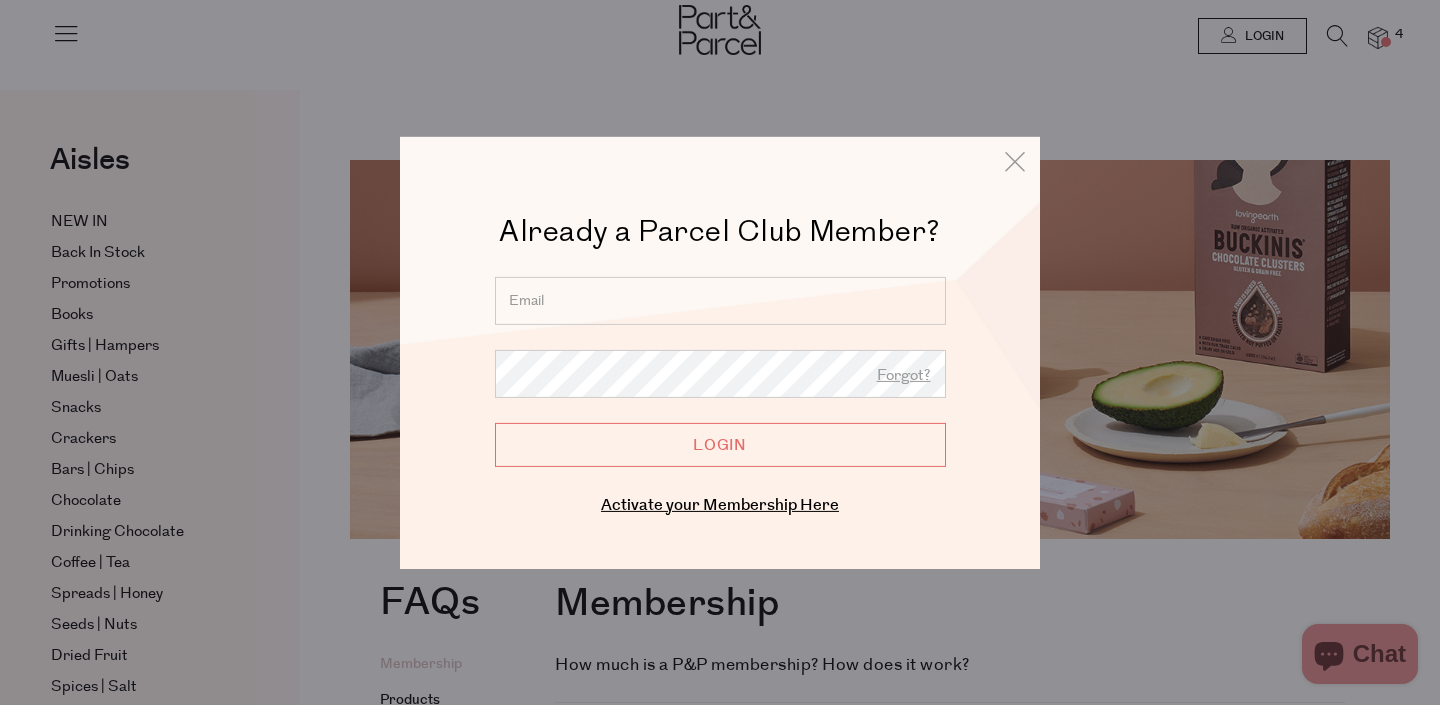 scroll, scrollTop: 0, scrollLeft: 0, axis: both 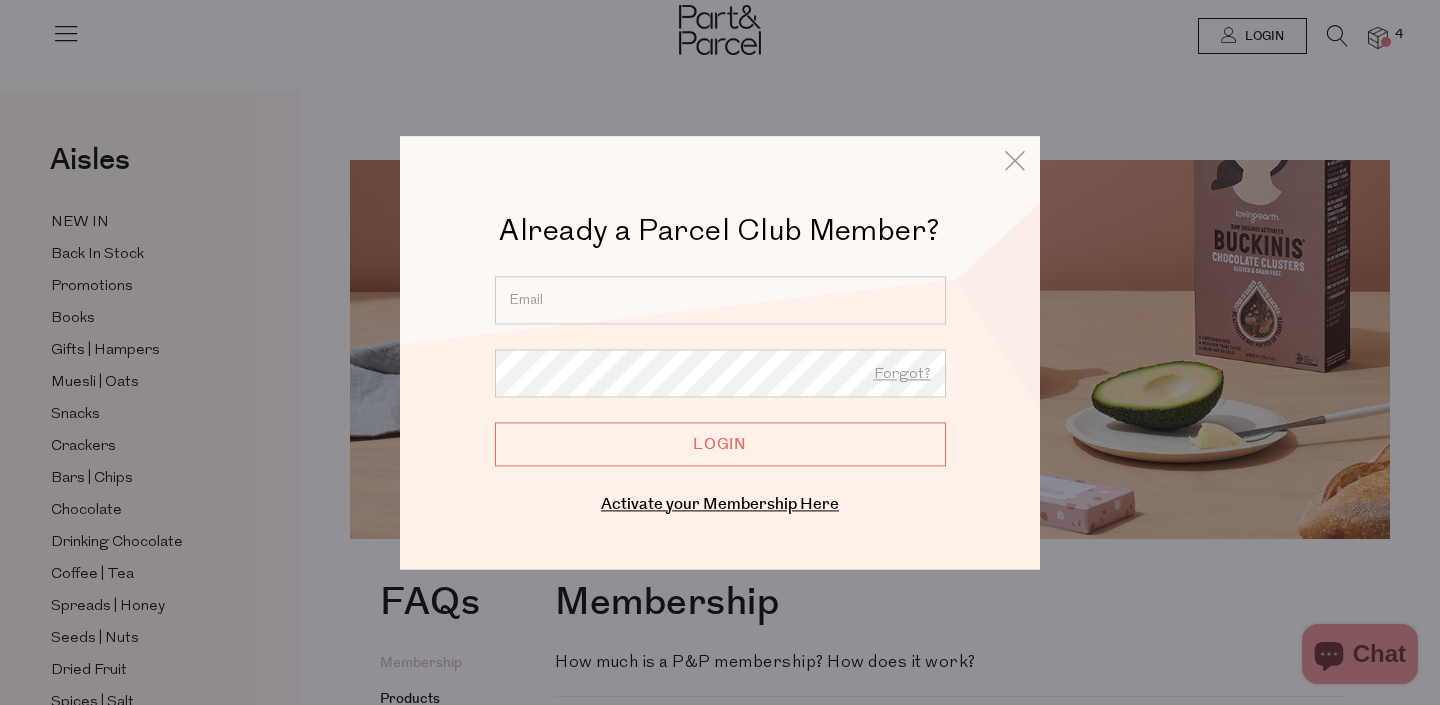 click at bounding box center (720, 300) 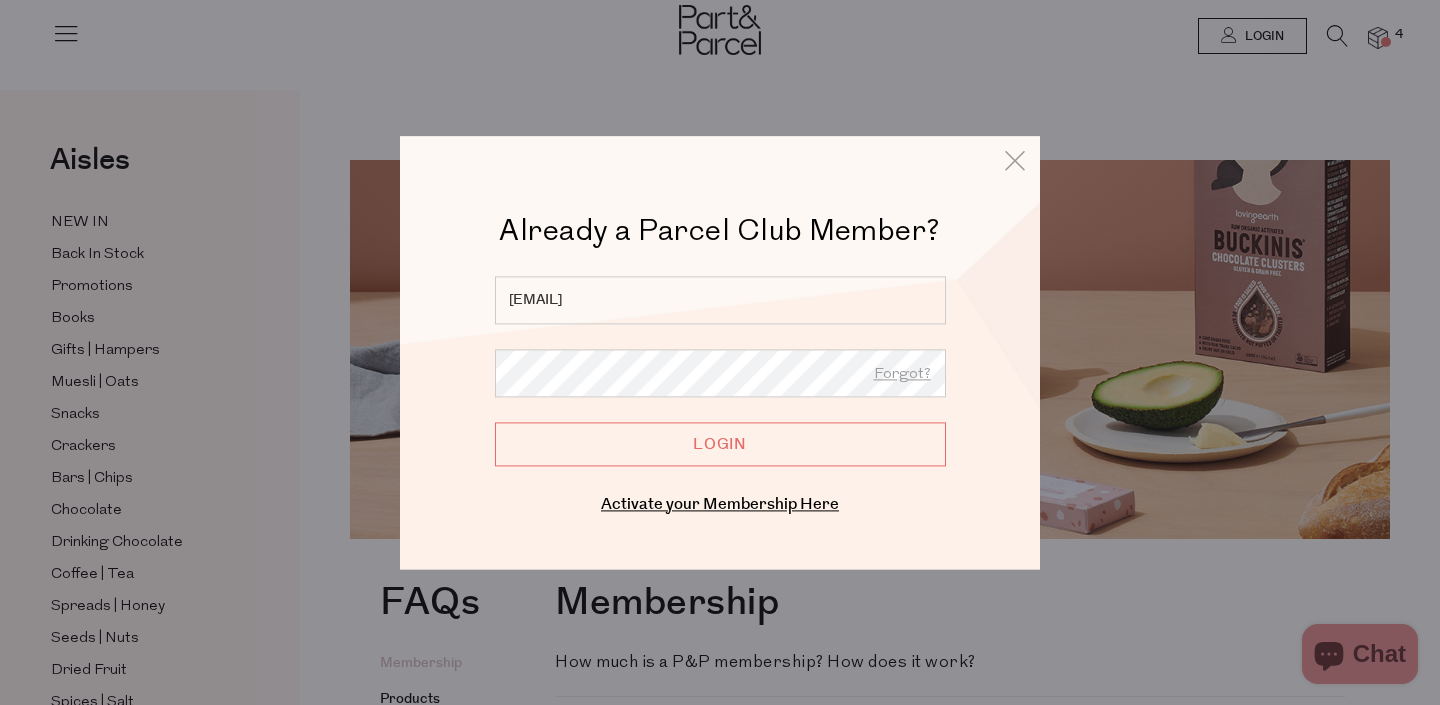 type on "[EMAIL]" 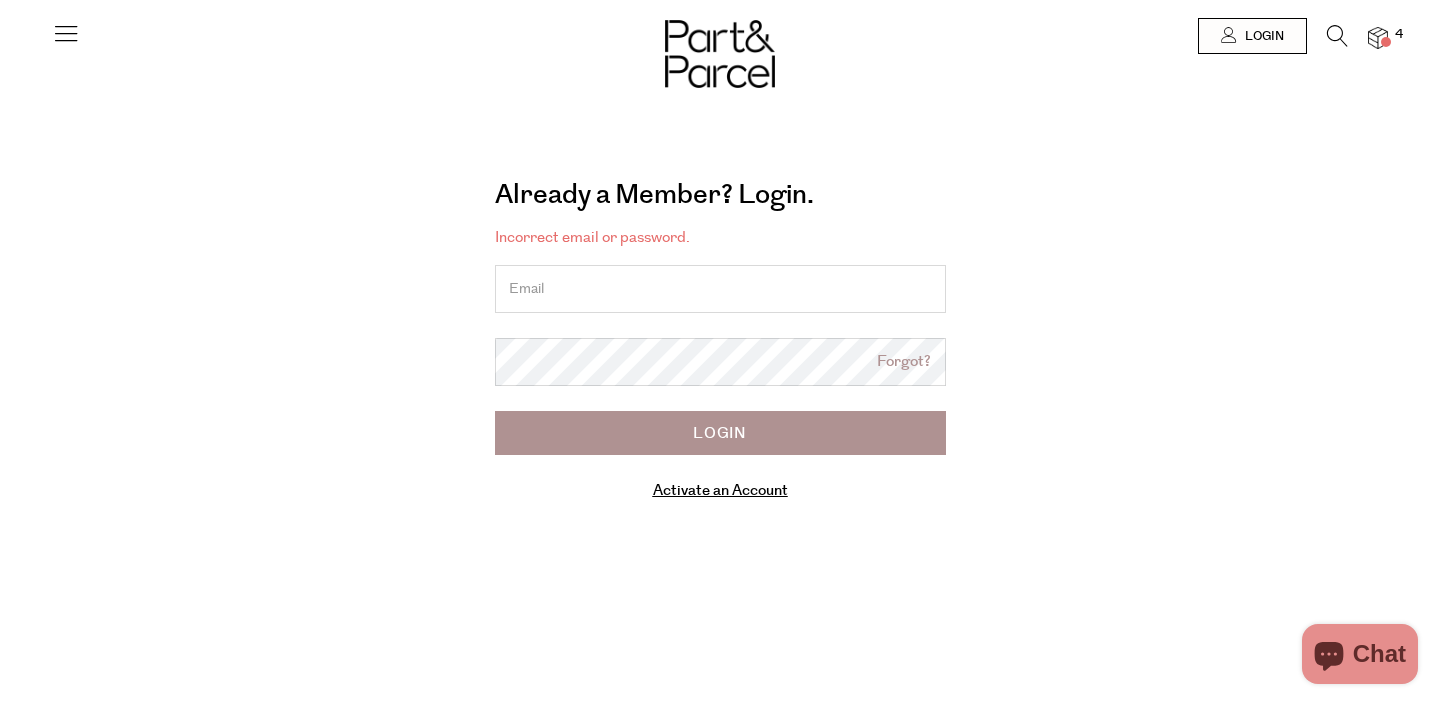 scroll, scrollTop: 0, scrollLeft: 0, axis: both 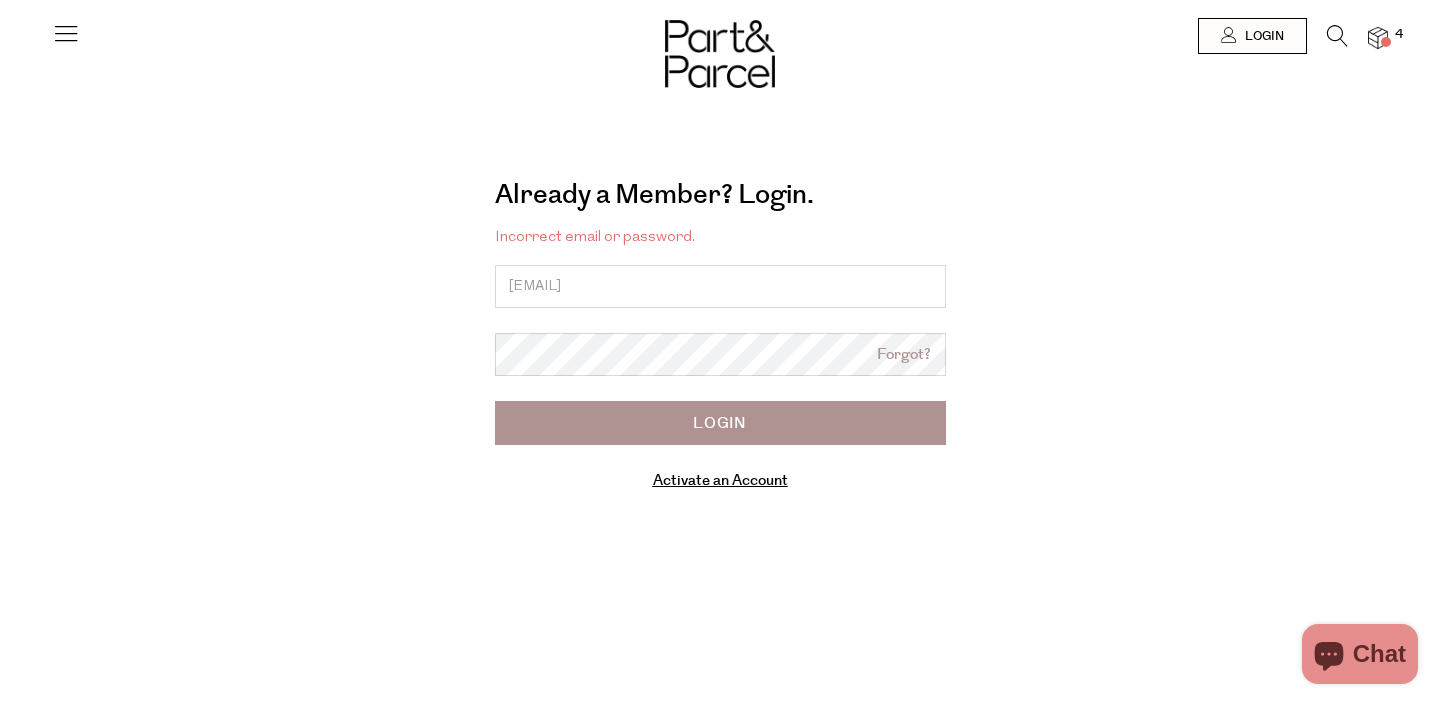 type on "lemai.nguyen@hotmail.com" 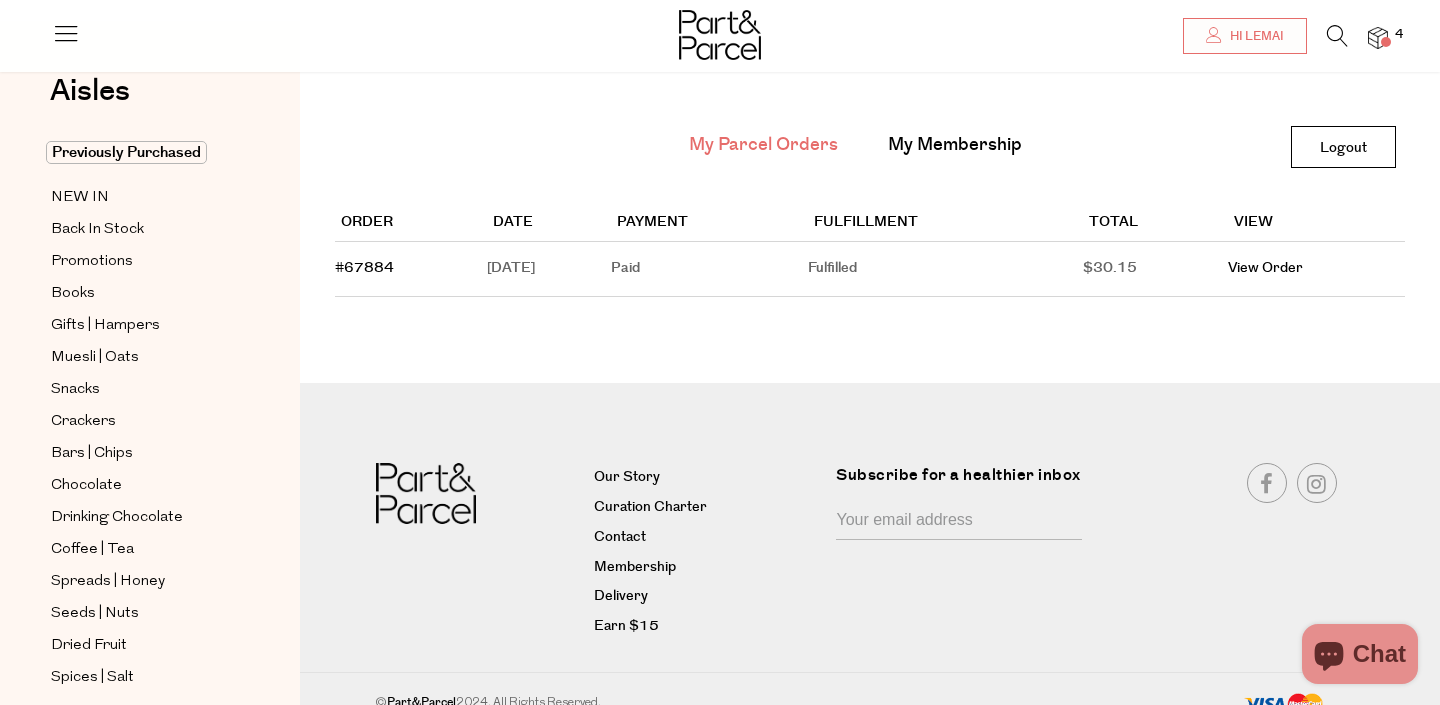 scroll, scrollTop: 0, scrollLeft: 0, axis: both 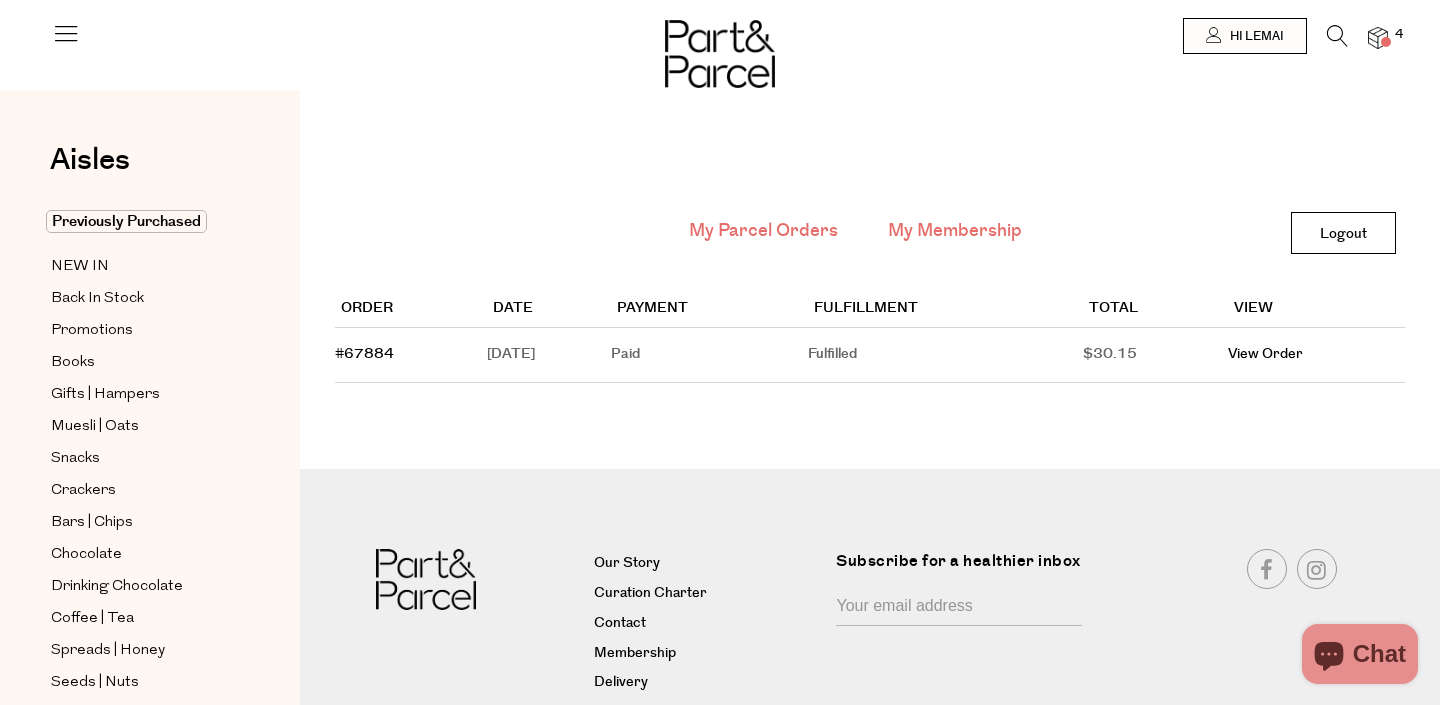 click on "My Membership" at bounding box center [955, 231] 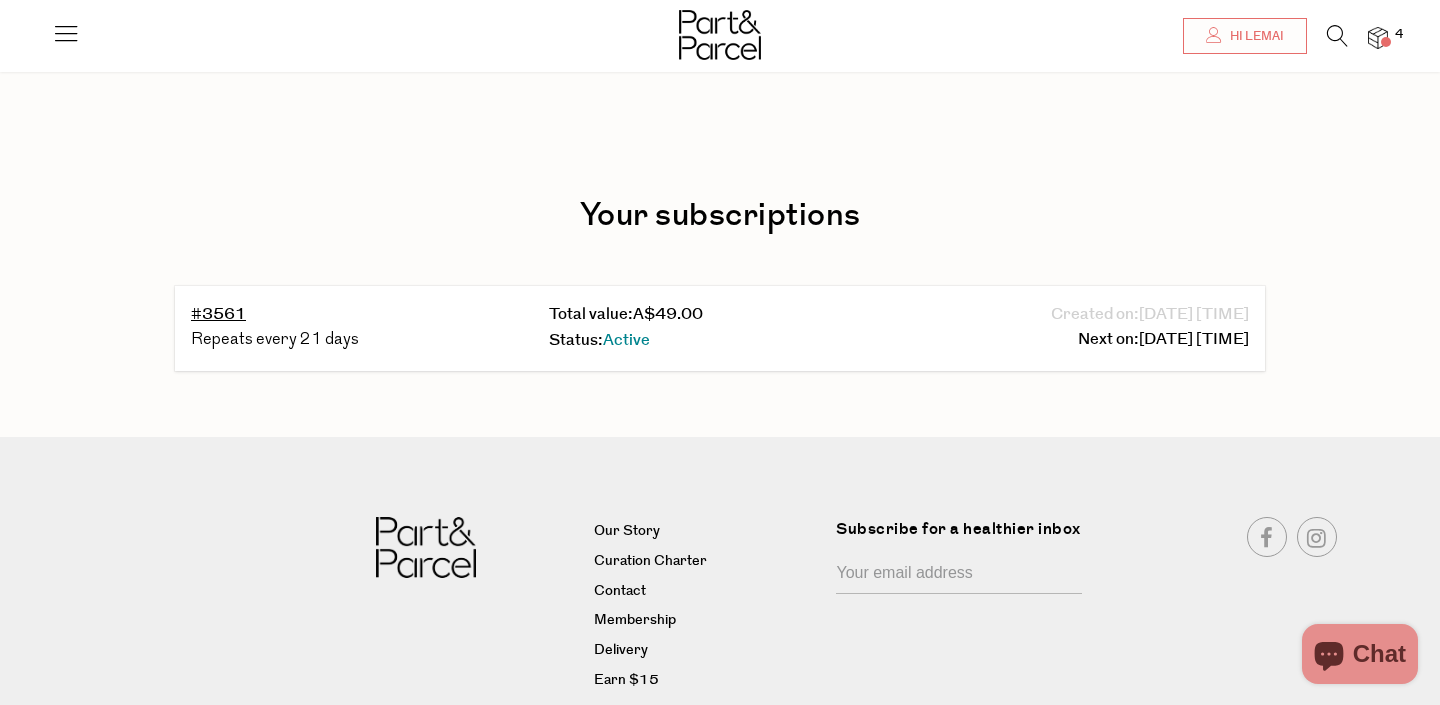 scroll, scrollTop: 21, scrollLeft: 0, axis: vertical 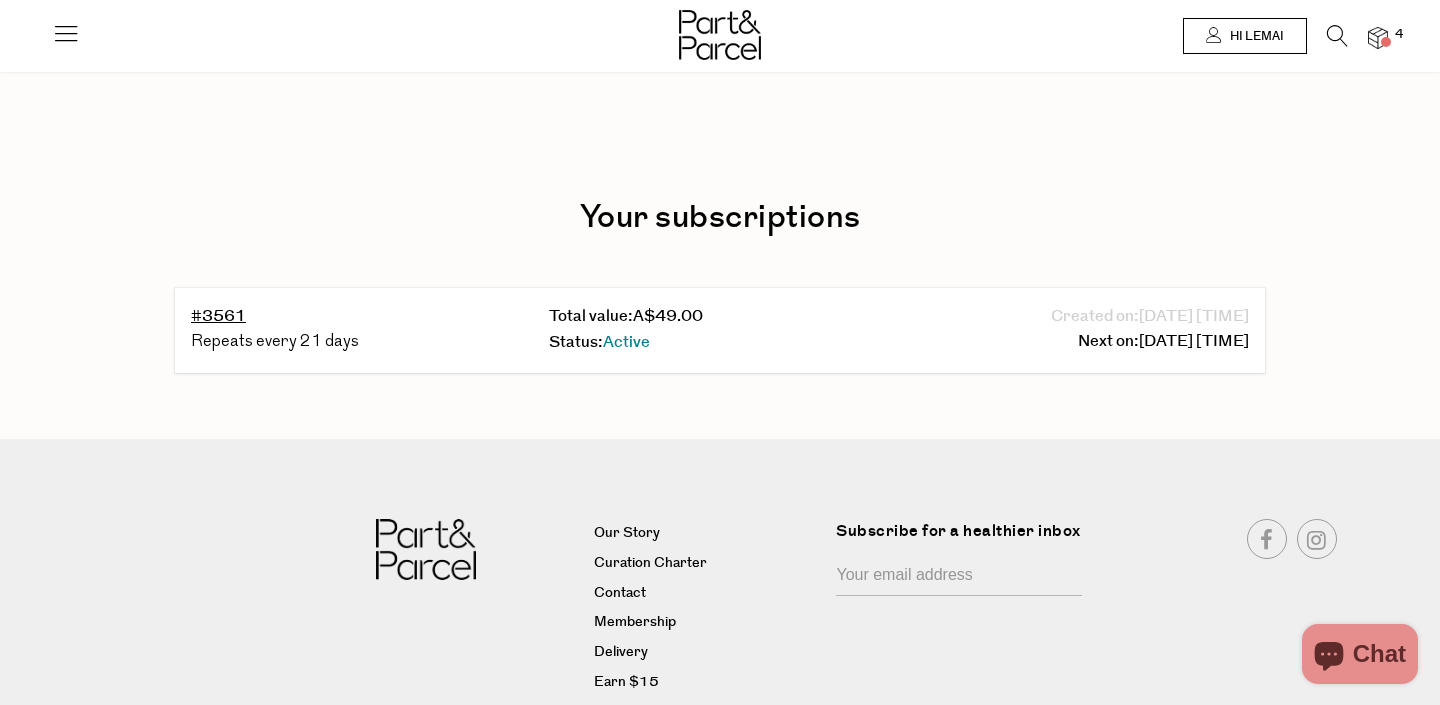 click on "Hi Lemai" at bounding box center (1254, 36) 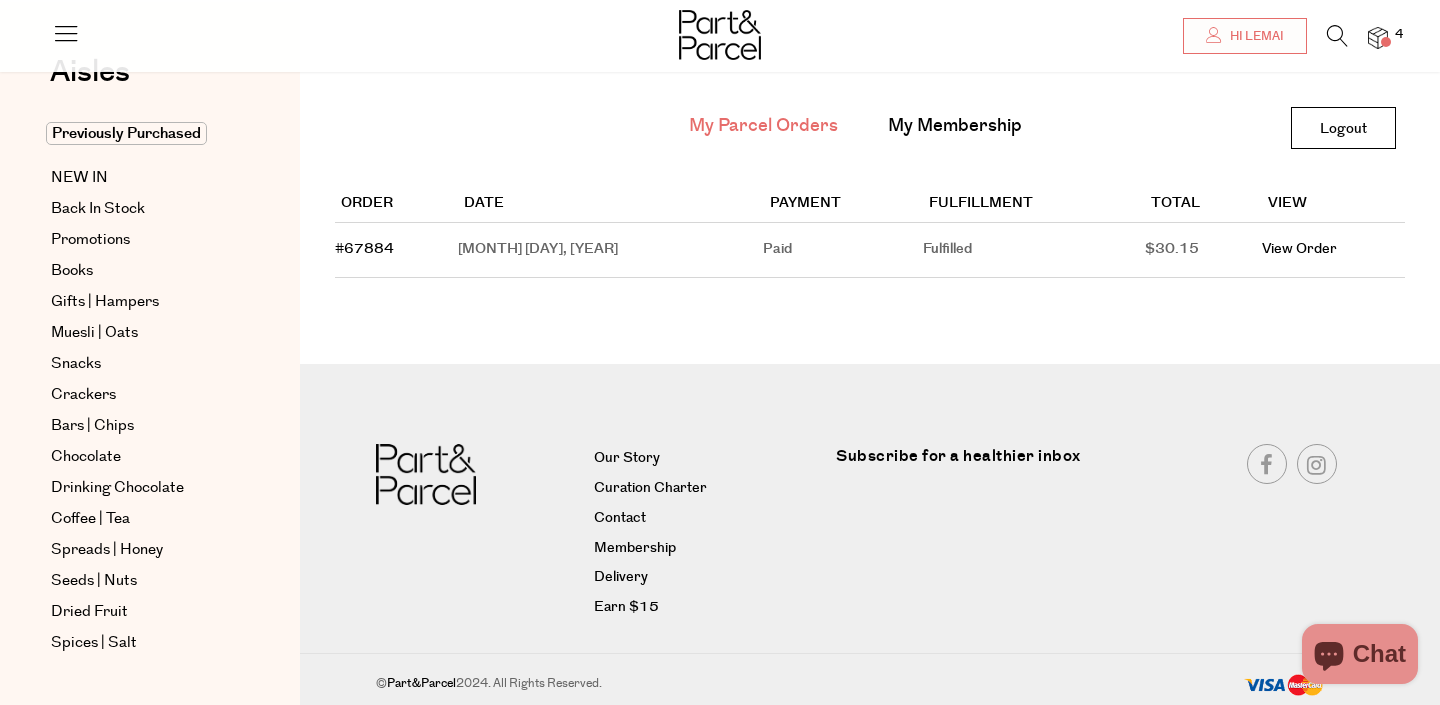 scroll, scrollTop: 107, scrollLeft: 0, axis: vertical 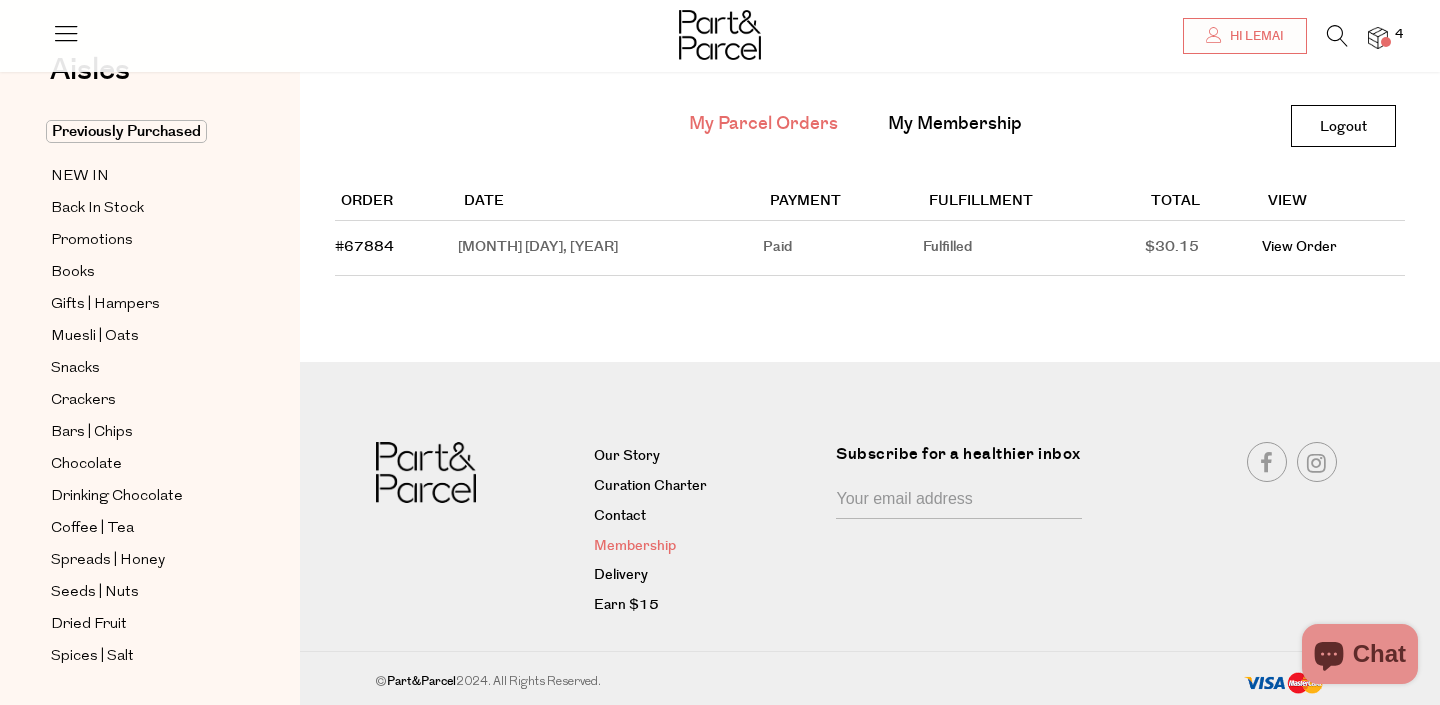 click on "Membership" at bounding box center (708, 547) 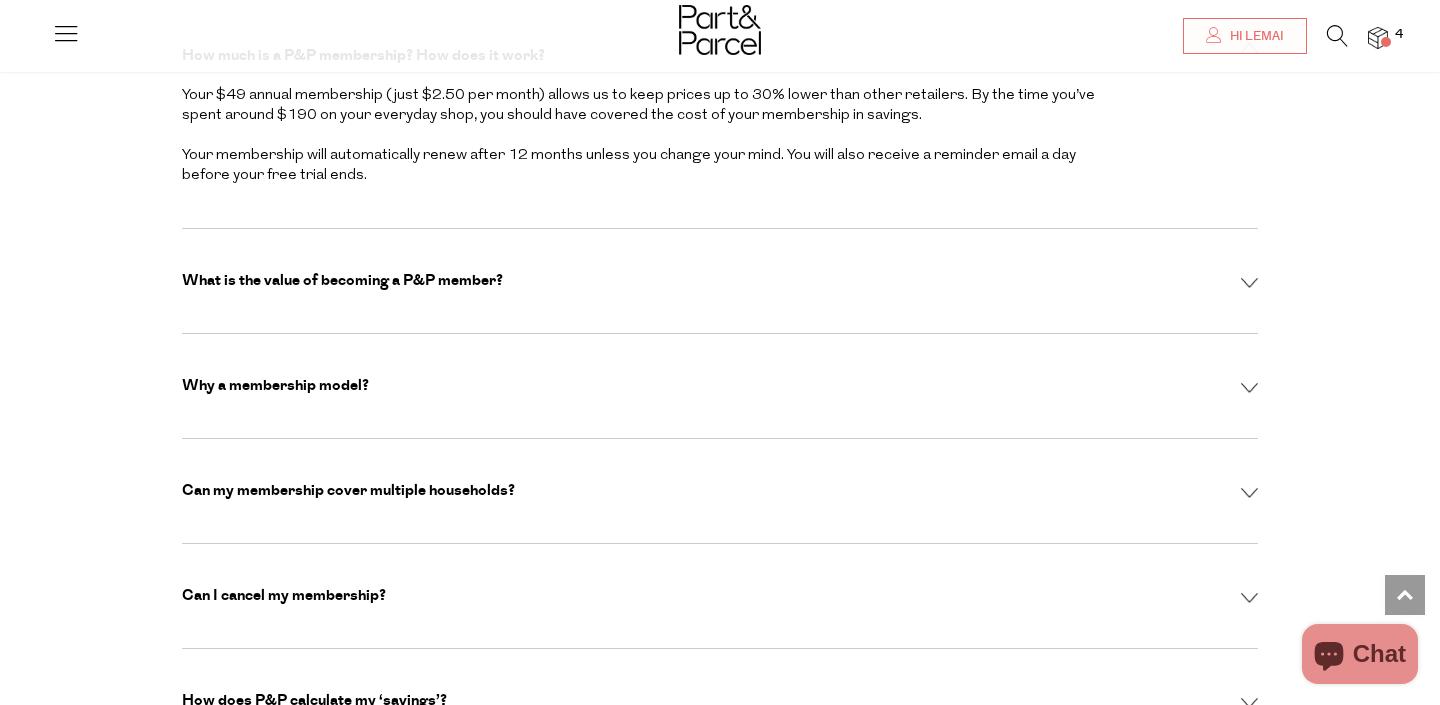 scroll, scrollTop: 6133, scrollLeft: 0, axis: vertical 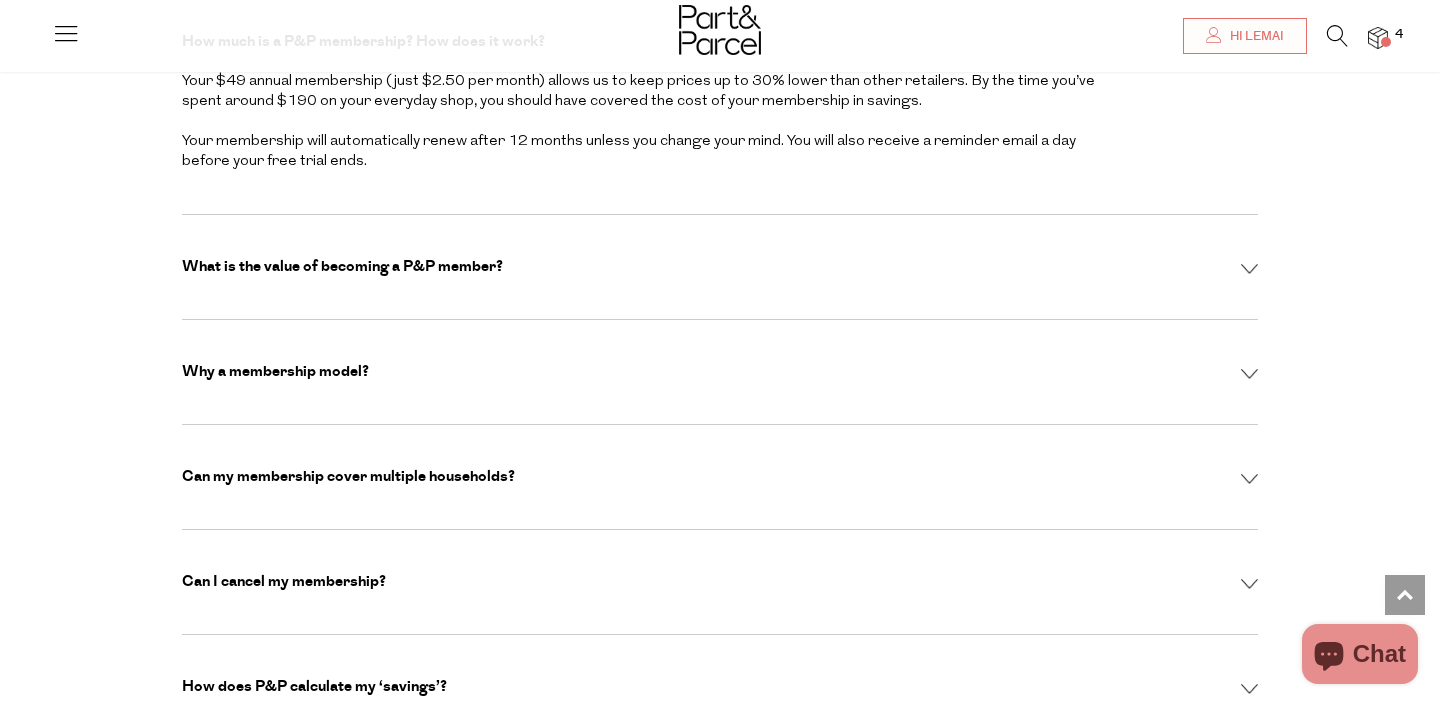 click on "Can I cancel my membership?" at bounding box center (720, 582) 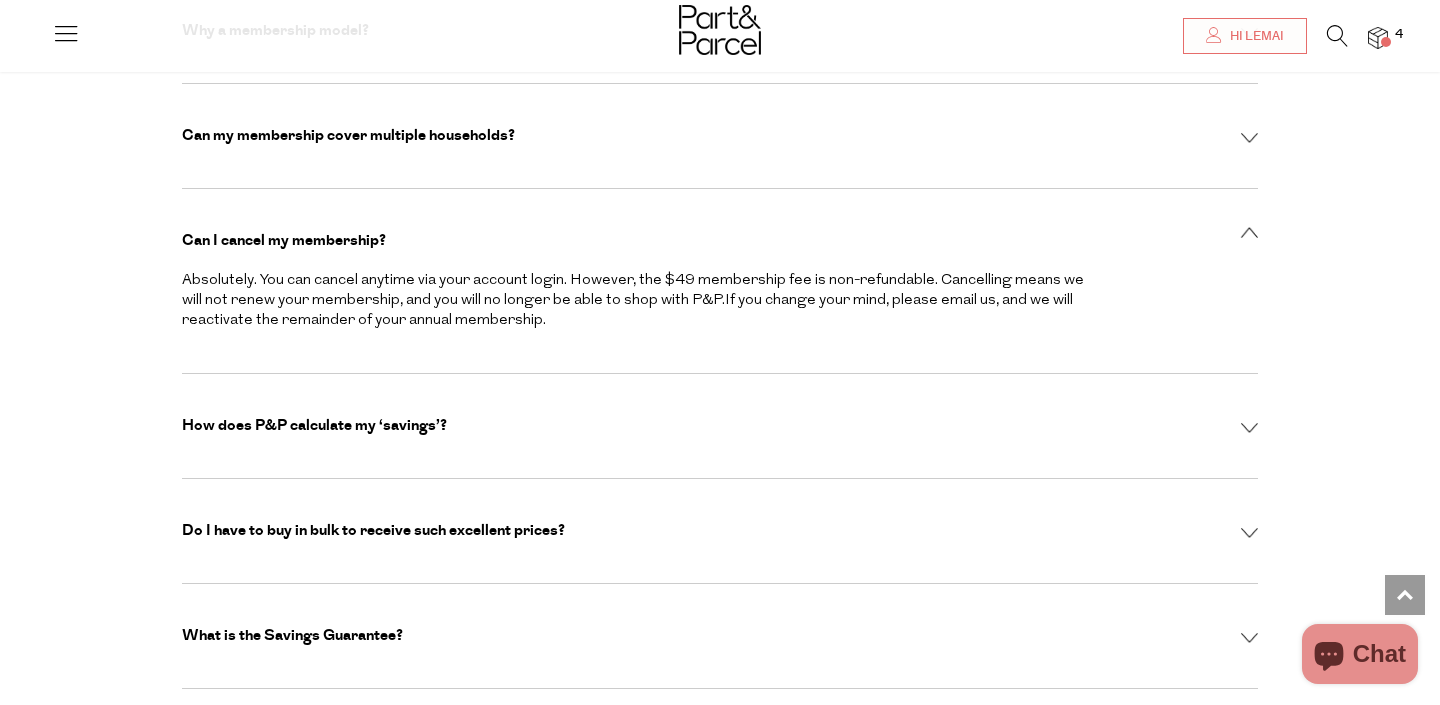 scroll, scrollTop: 6346, scrollLeft: 0, axis: vertical 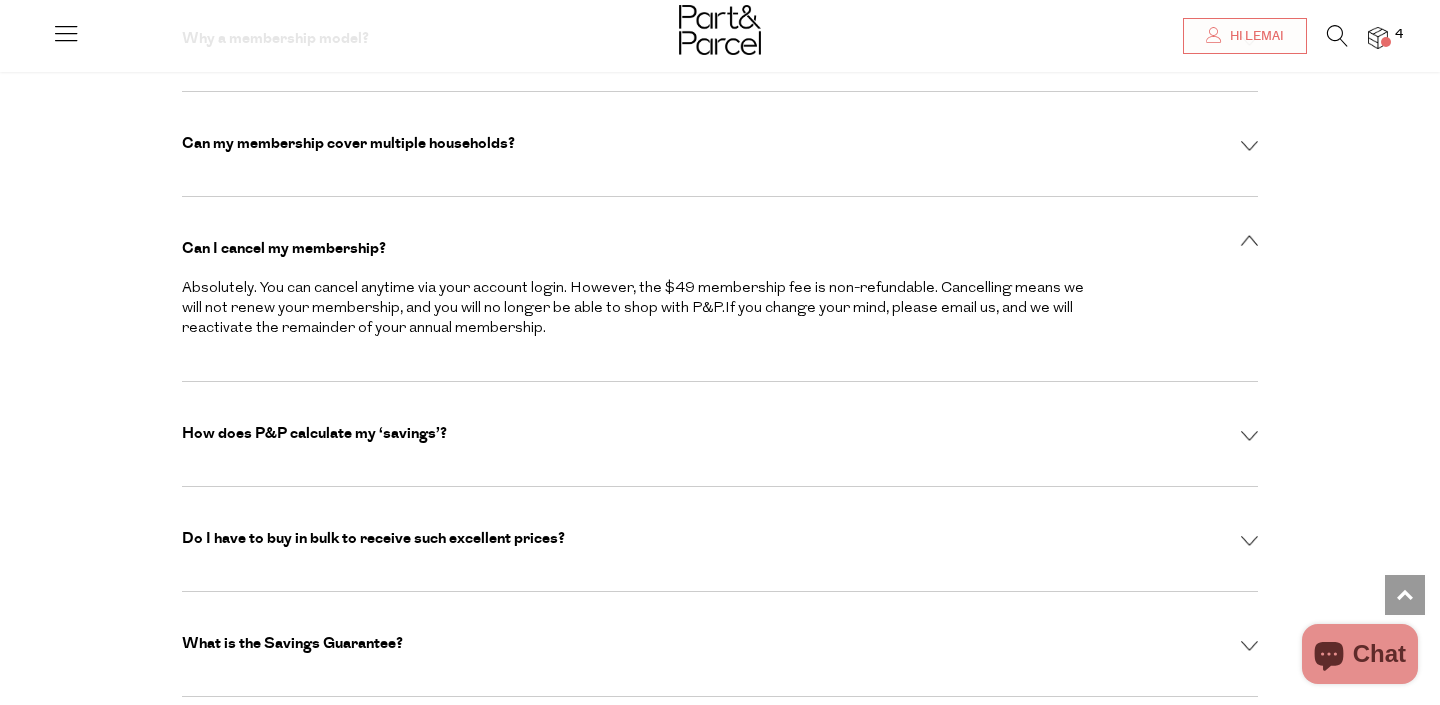 click at bounding box center [66, 33] 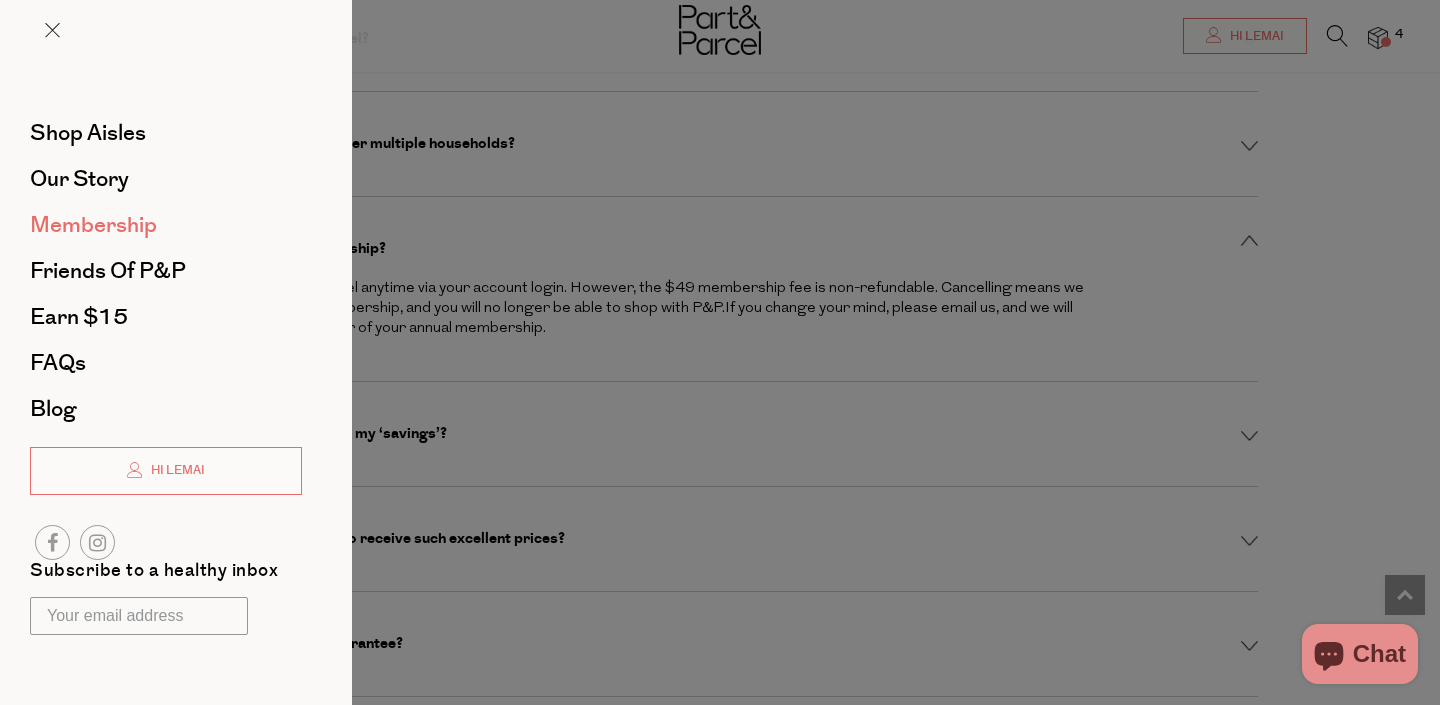 click on "Membership" at bounding box center [93, 225] 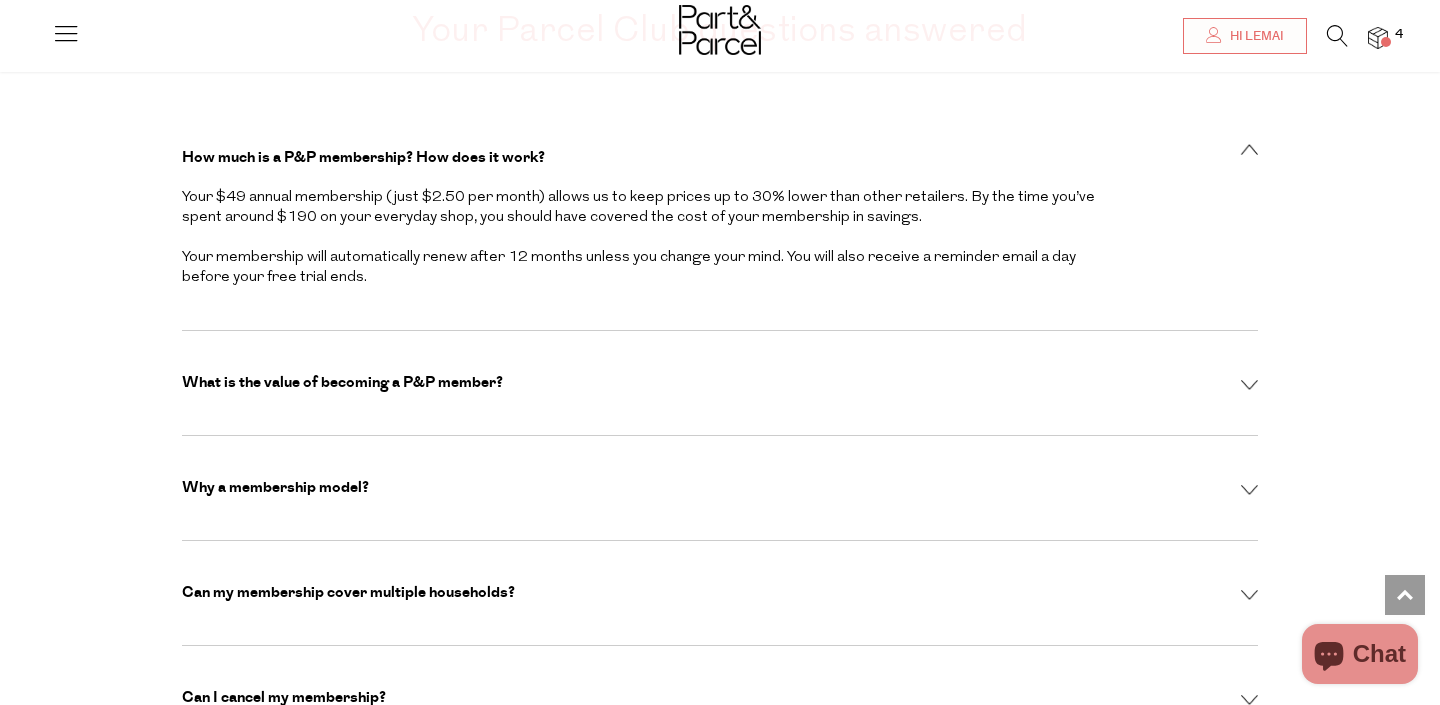 scroll, scrollTop: 6014, scrollLeft: 0, axis: vertical 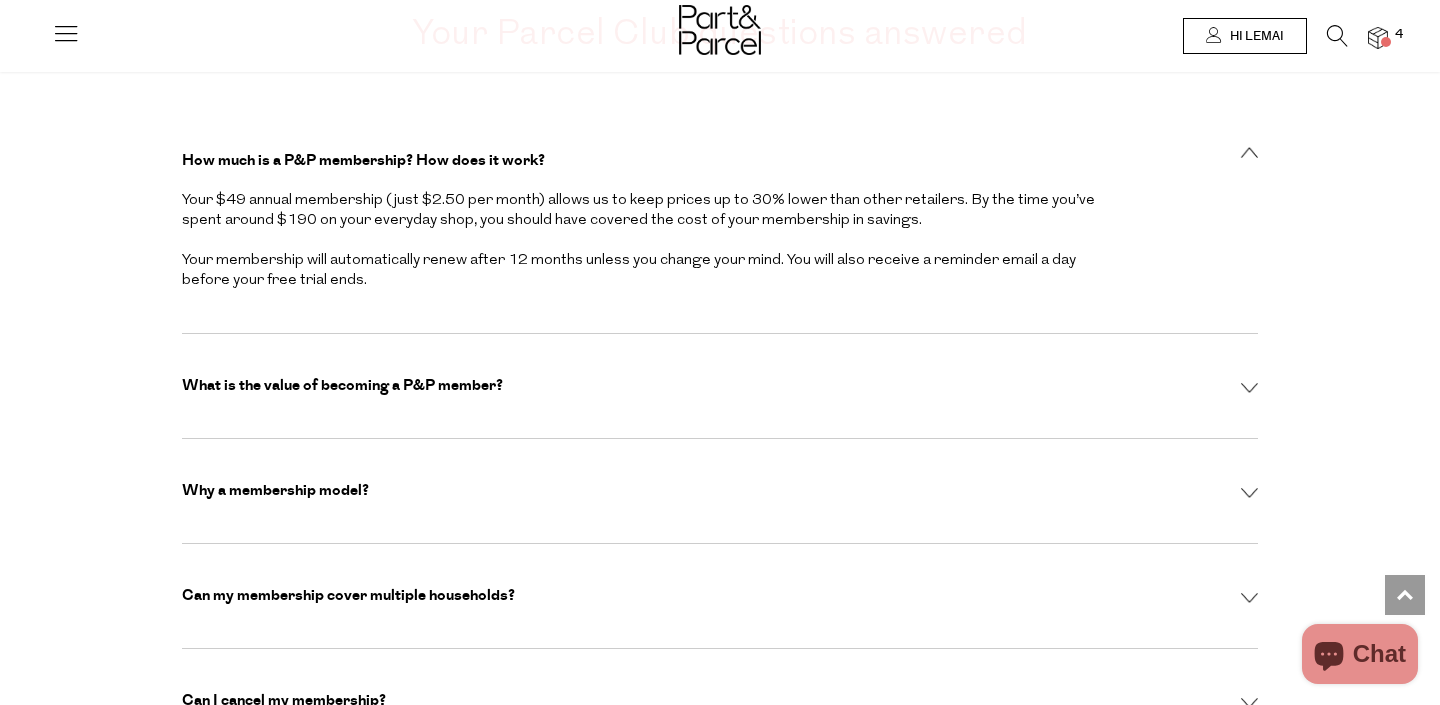 click on "Hi Lemai" at bounding box center (1254, 36) 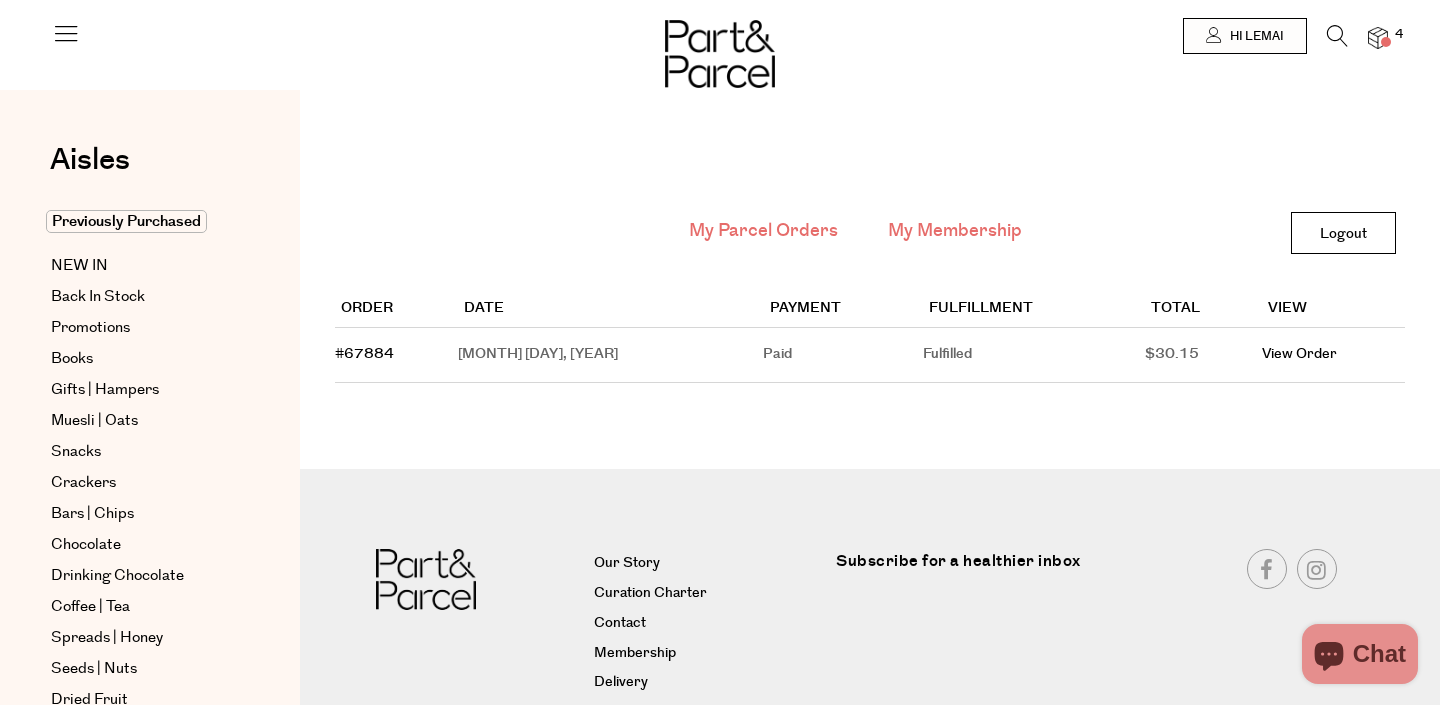 scroll, scrollTop: 0, scrollLeft: 0, axis: both 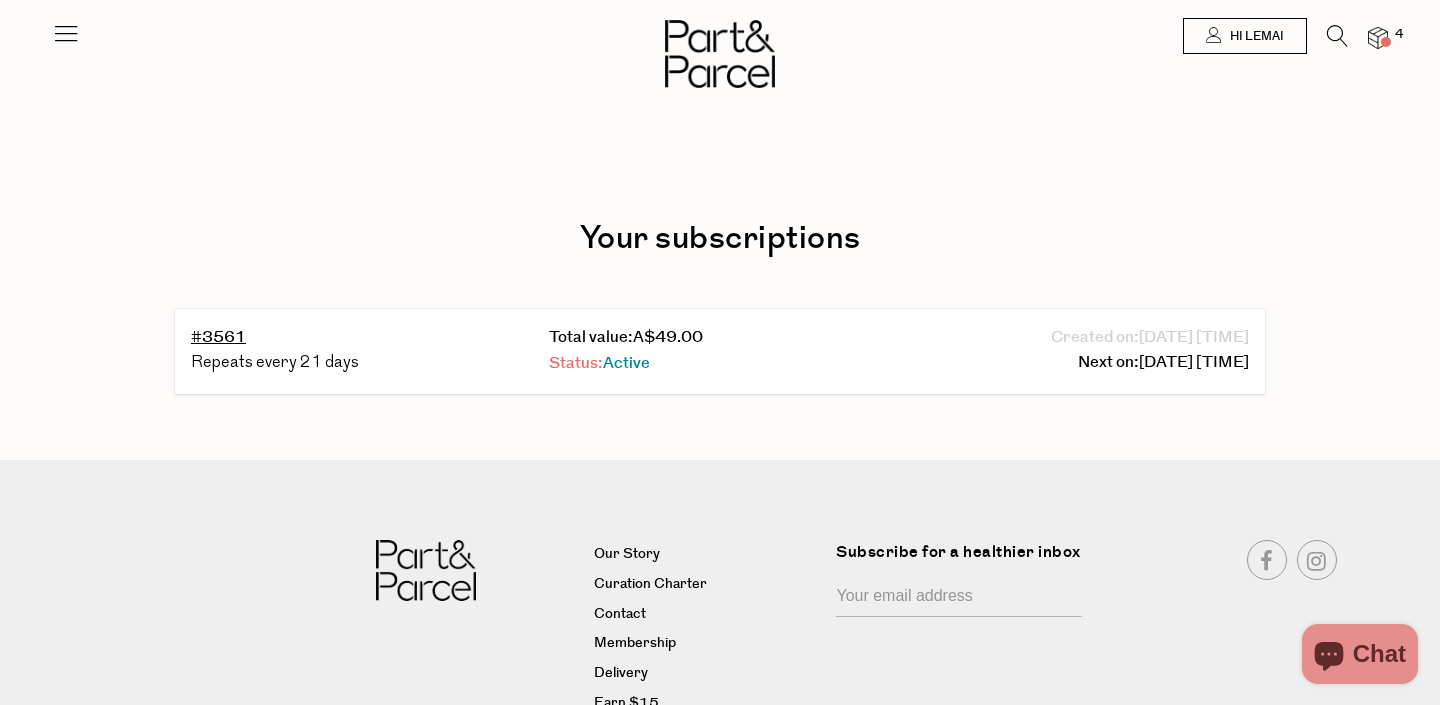 click on "Active" at bounding box center (626, 363) 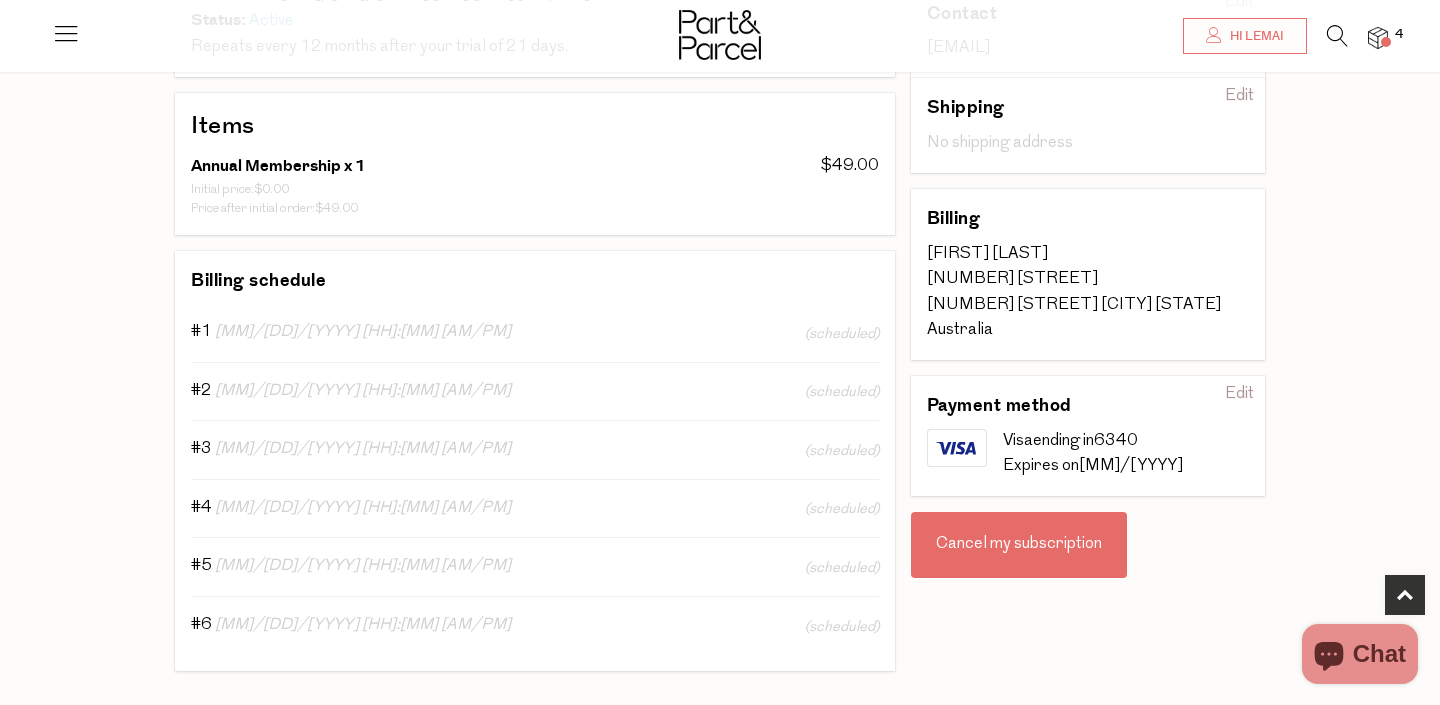 scroll, scrollTop: 361, scrollLeft: 0, axis: vertical 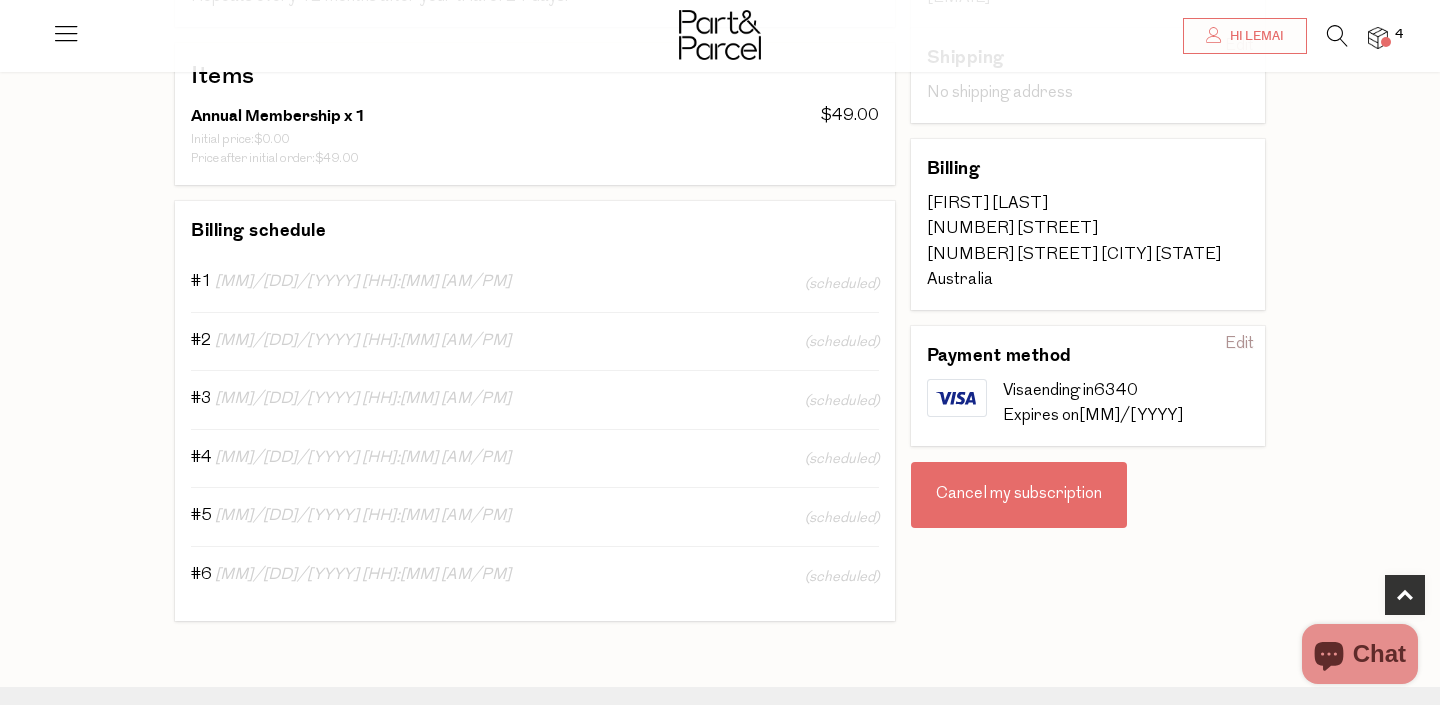click on "Cancel my subscription" at bounding box center (1019, 495) 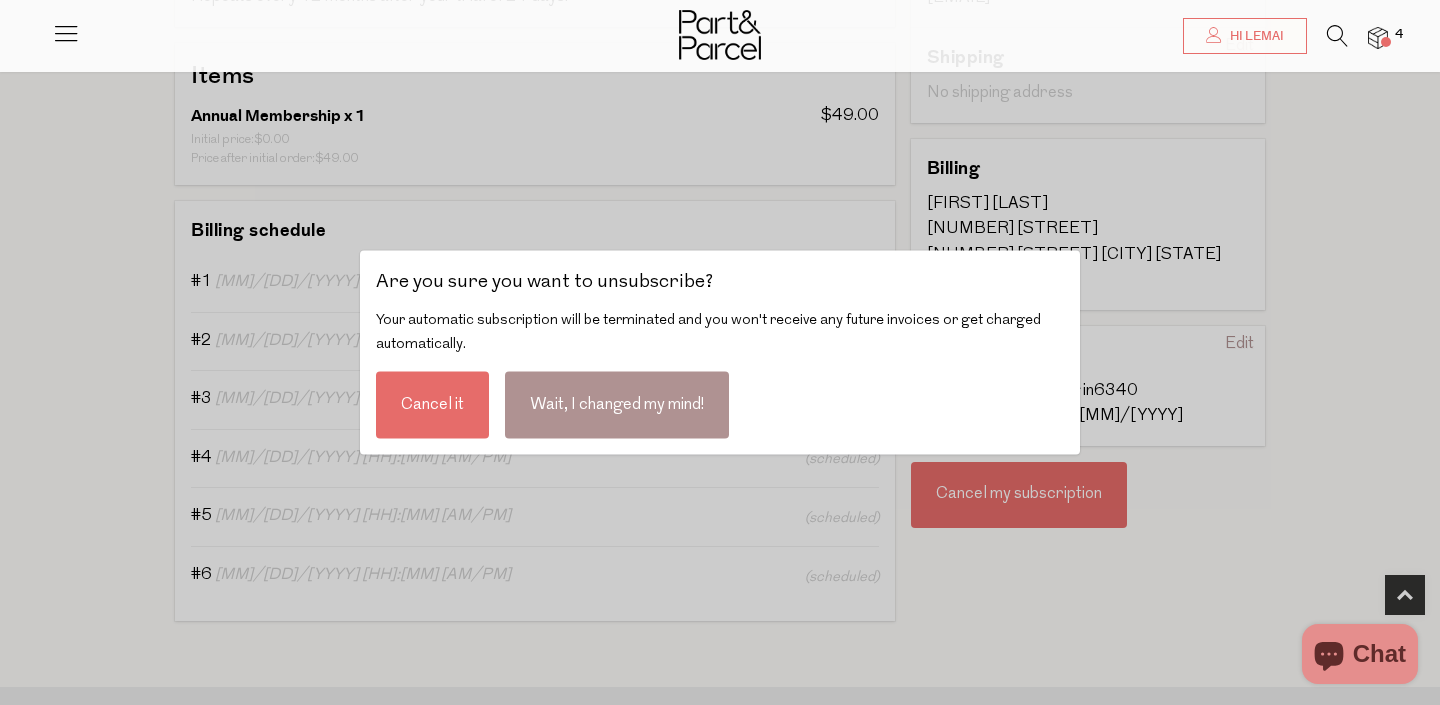 click on "Cancel it" at bounding box center (432, 405) 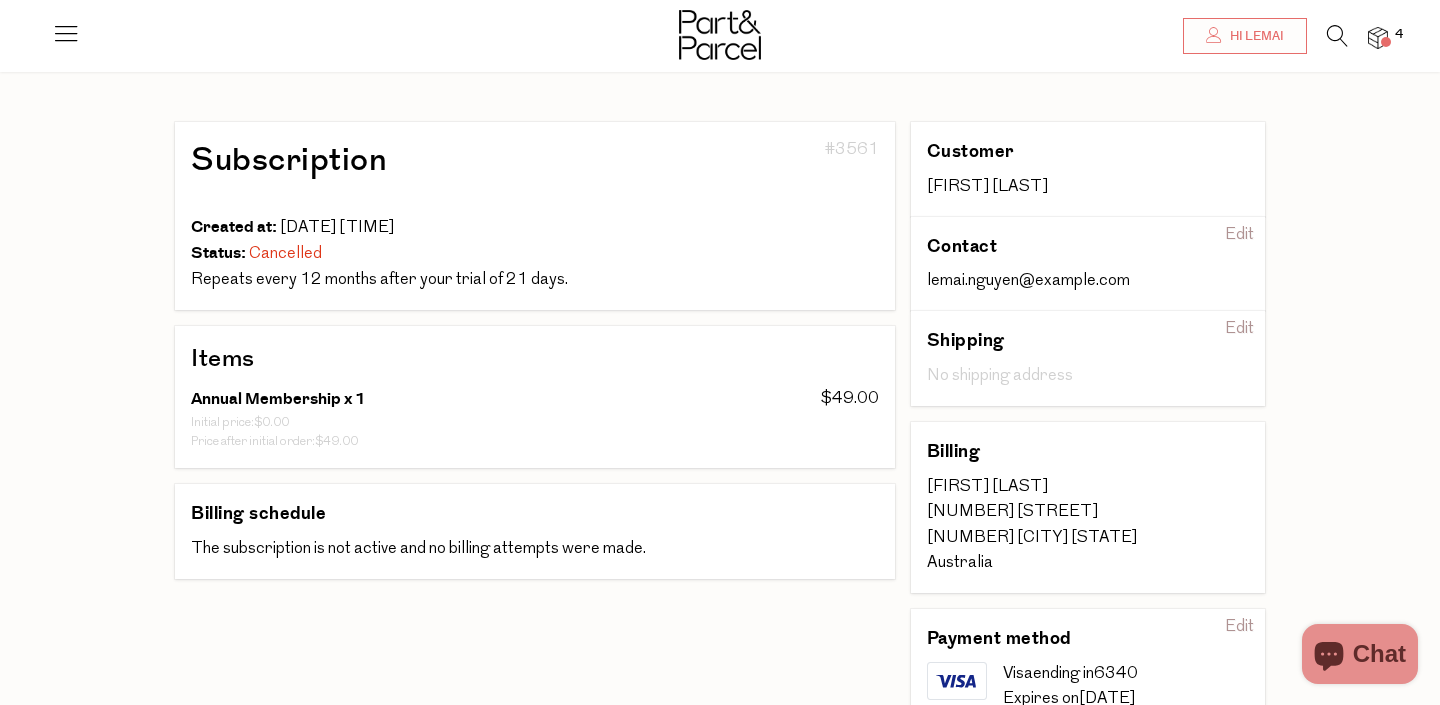 scroll, scrollTop: 26, scrollLeft: 0, axis: vertical 